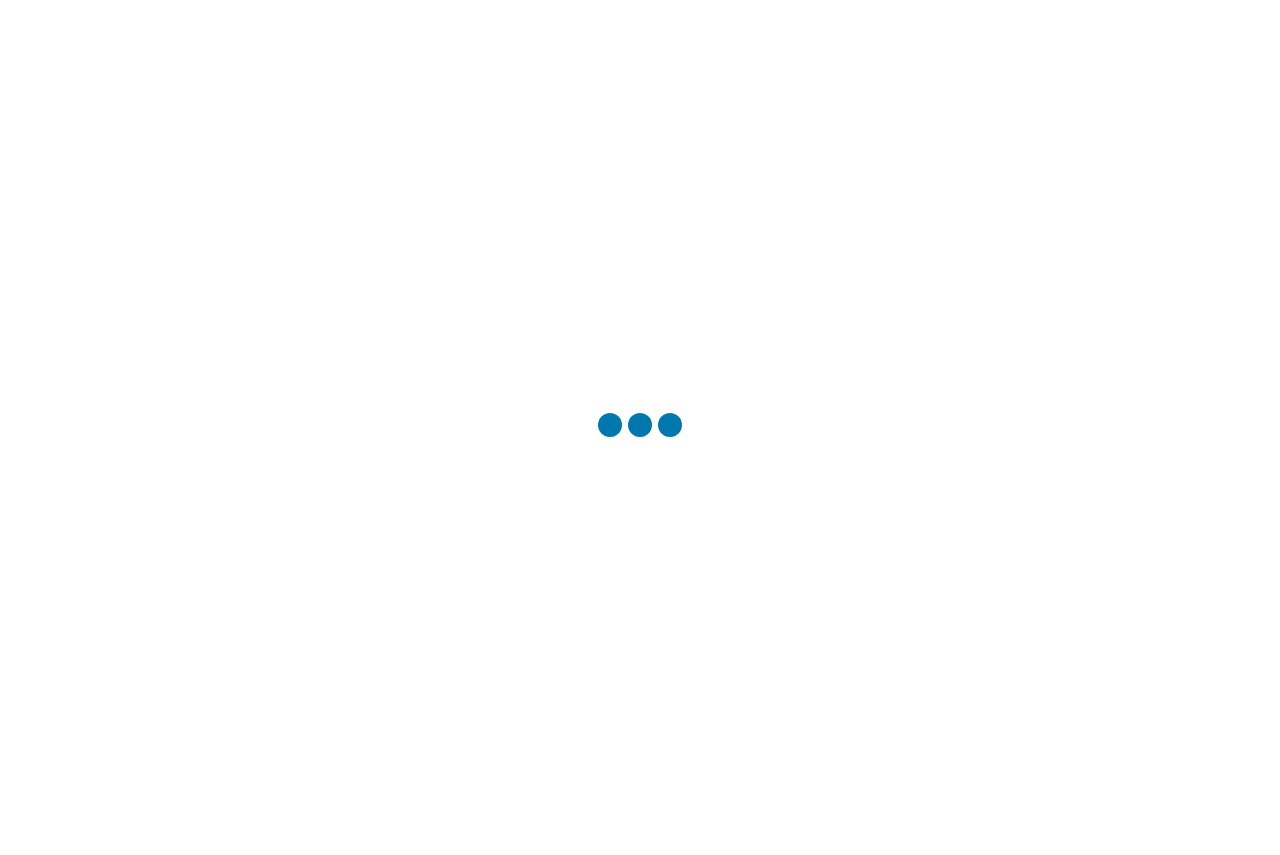 scroll, scrollTop: 0, scrollLeft: 0, axis: both 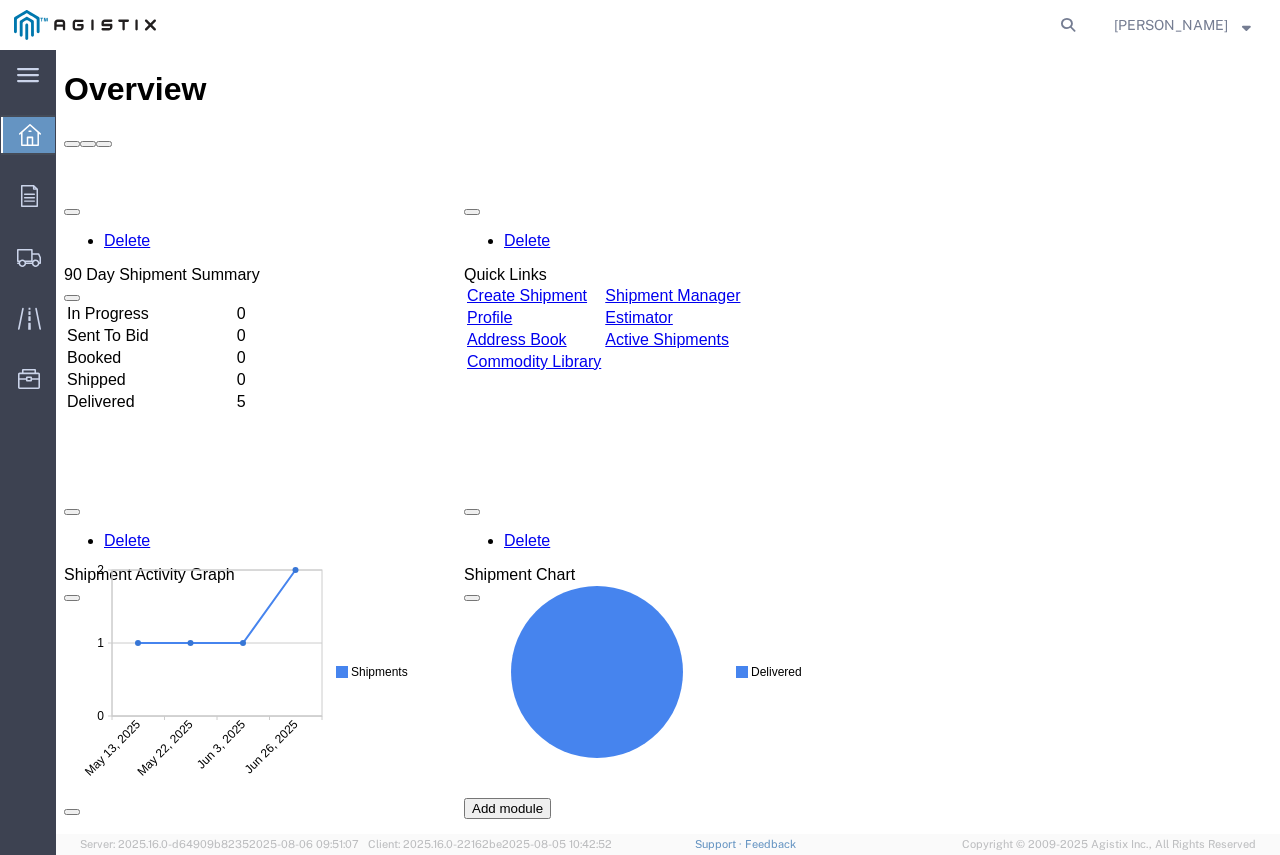 click on "Create Shipment" at bounding box center [534, 296] 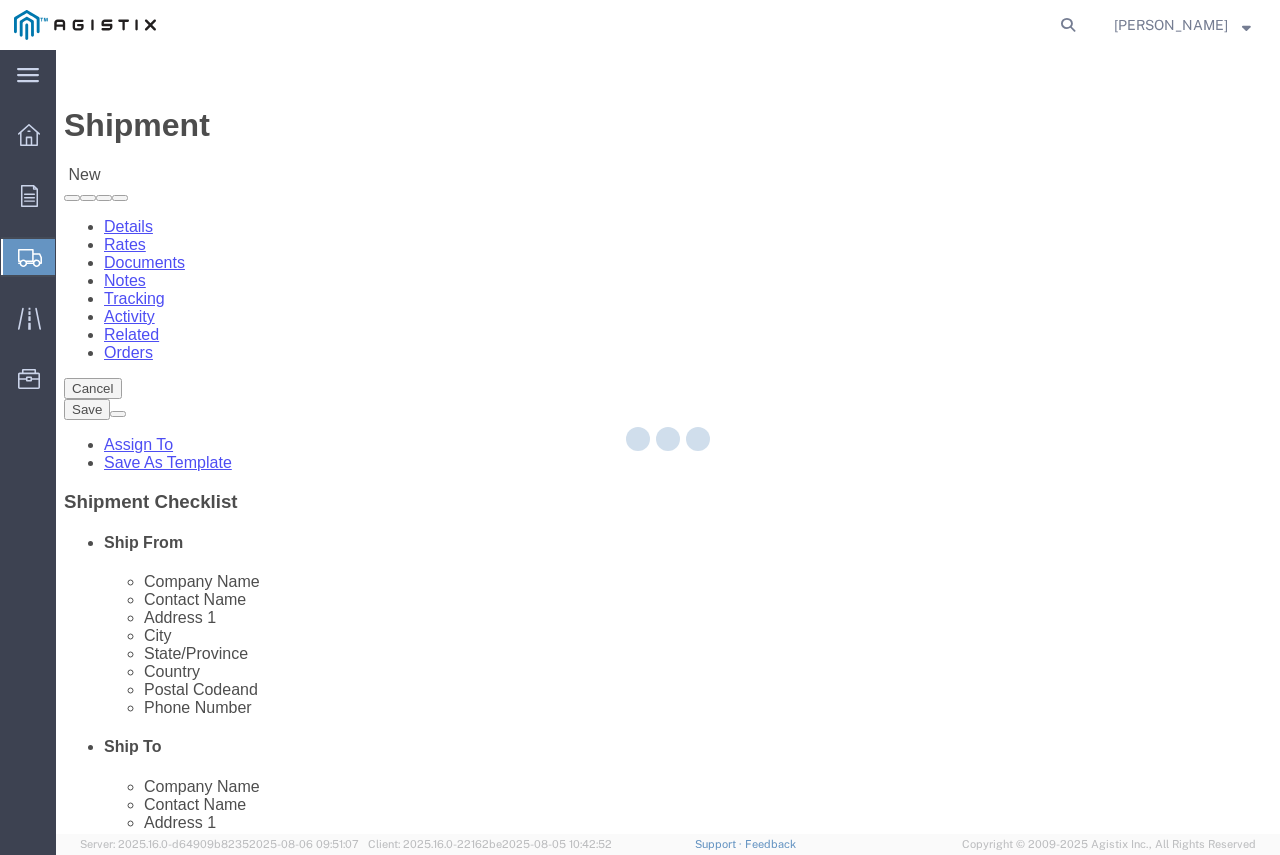 select 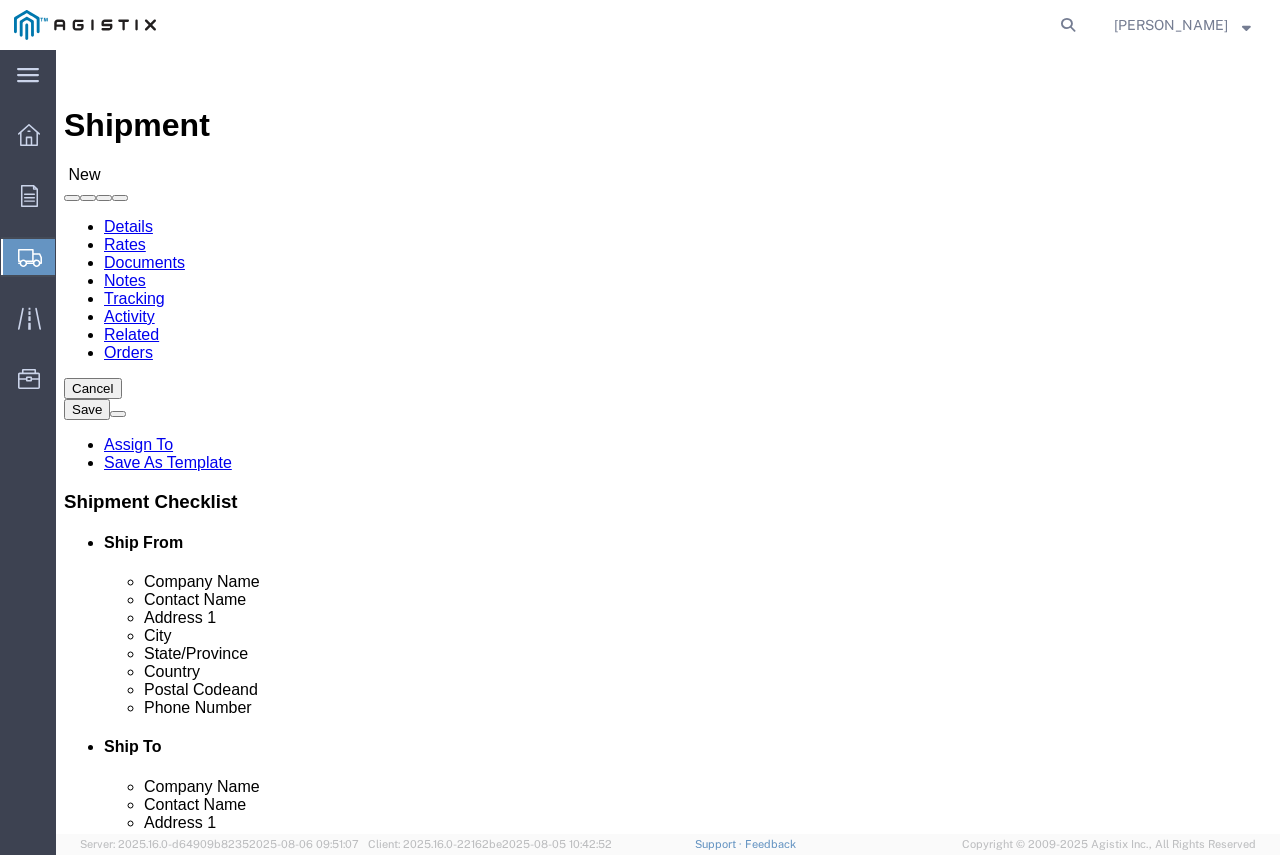 click on "Select [COMPANY_NAME] [COMPANY_NAME]" 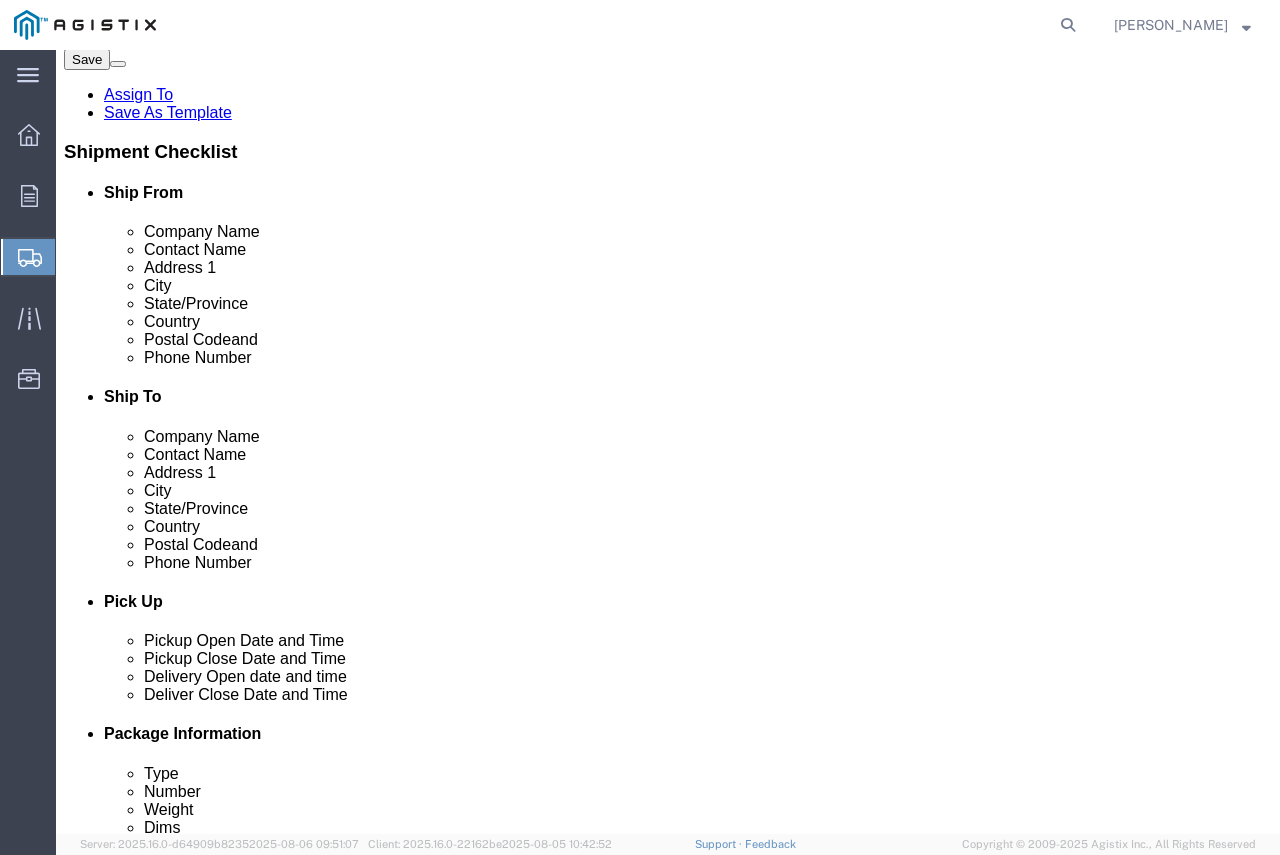 scroll, scrollTop: 600, scrollLeft: 0, axis: vertical 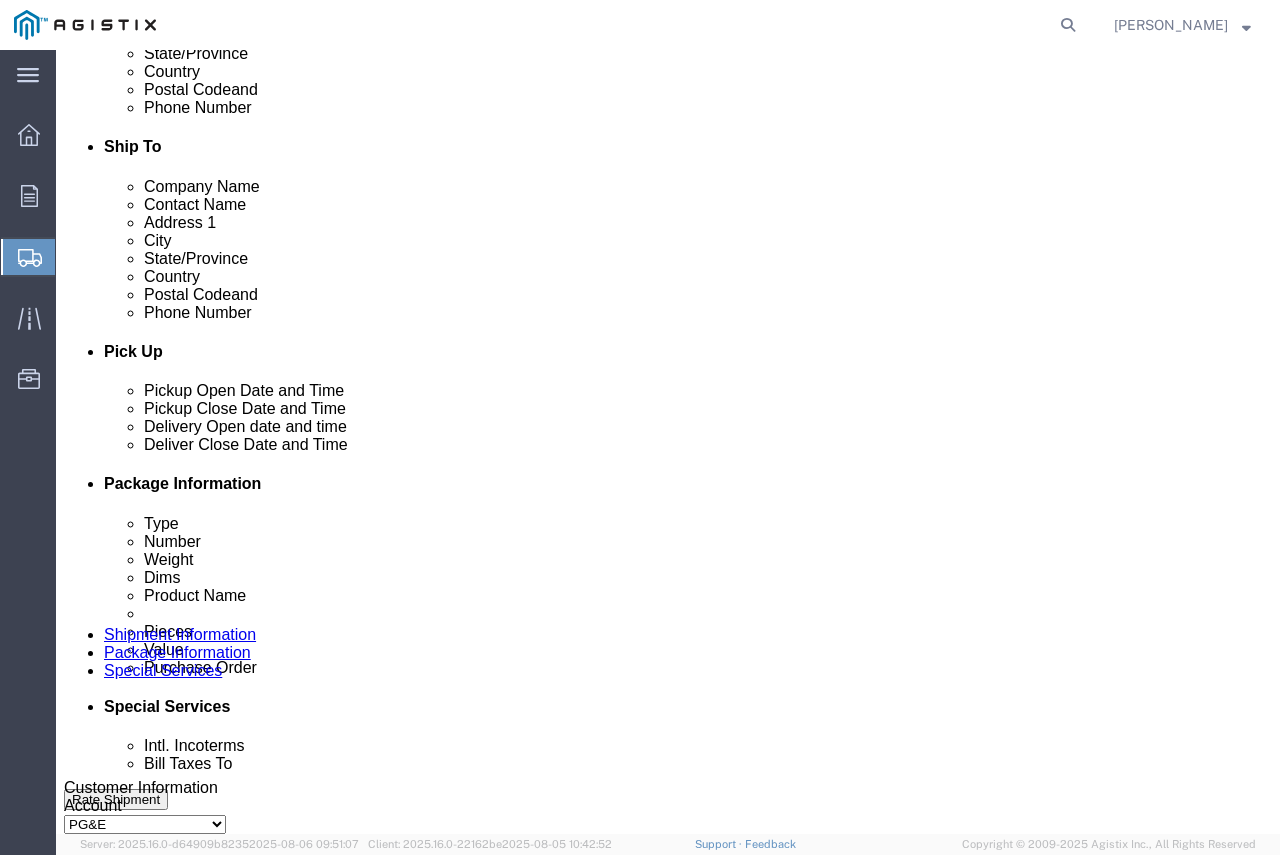type on "Energy & Process Corp" 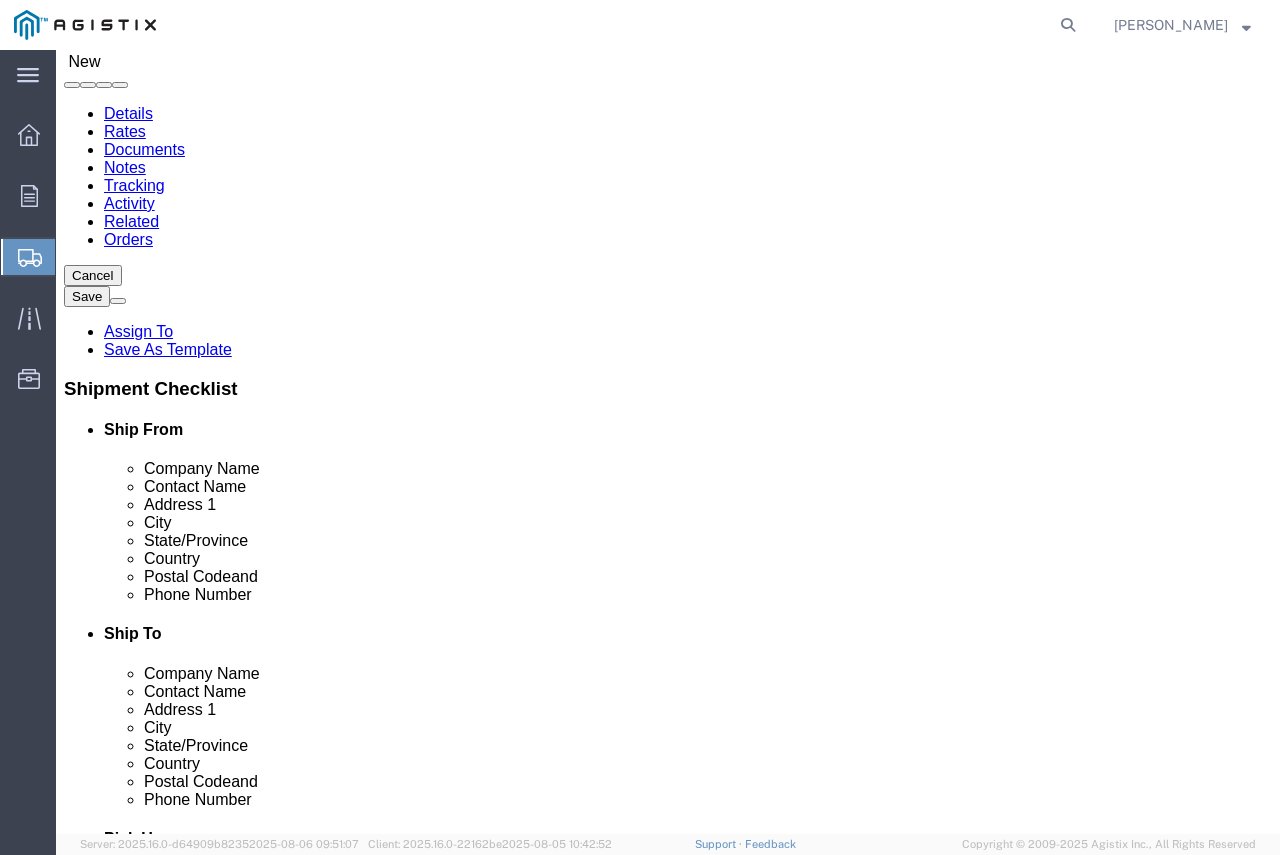 scroll, scrollTop: 0, scrollLeft: 0, axis: both 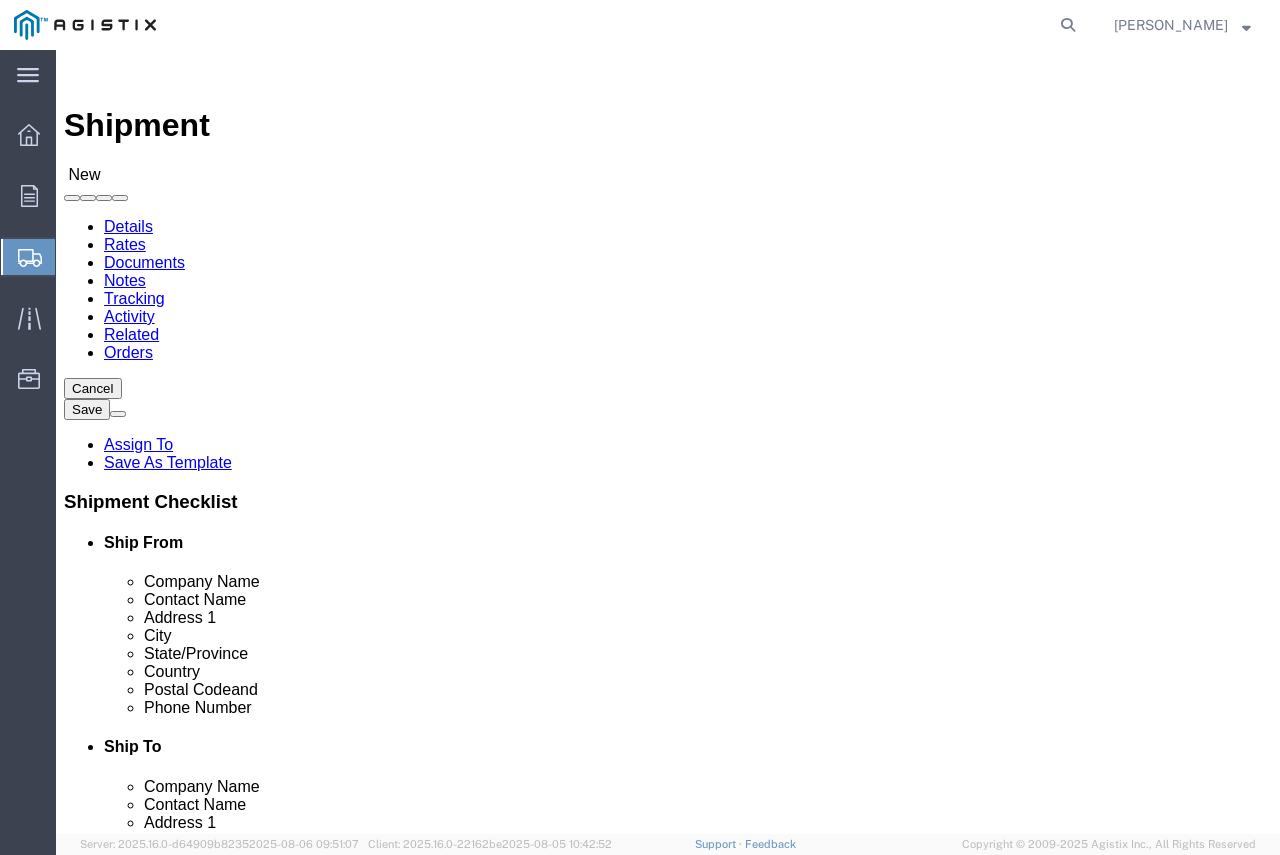 click 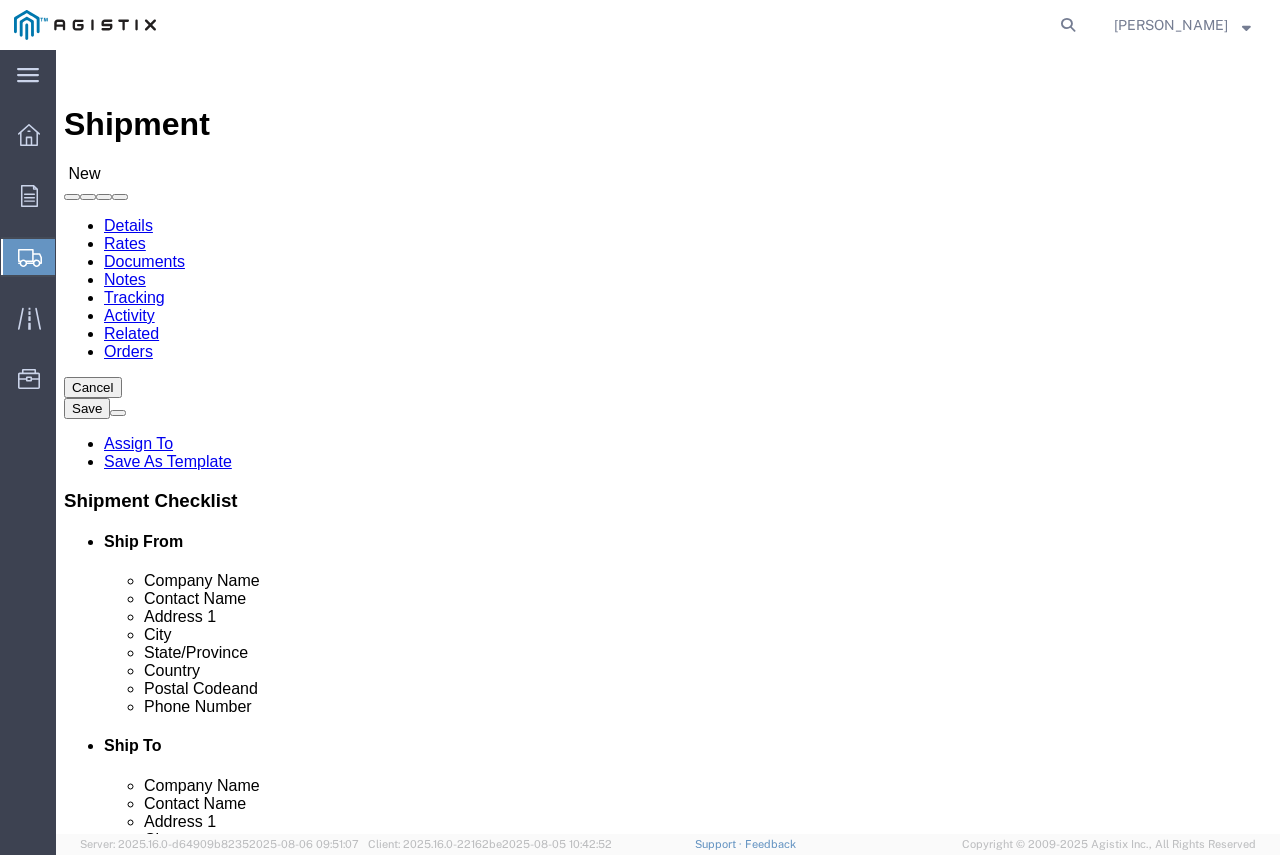 scroll, scrollTop: 400, scrollLeft: 0, axis: vertical 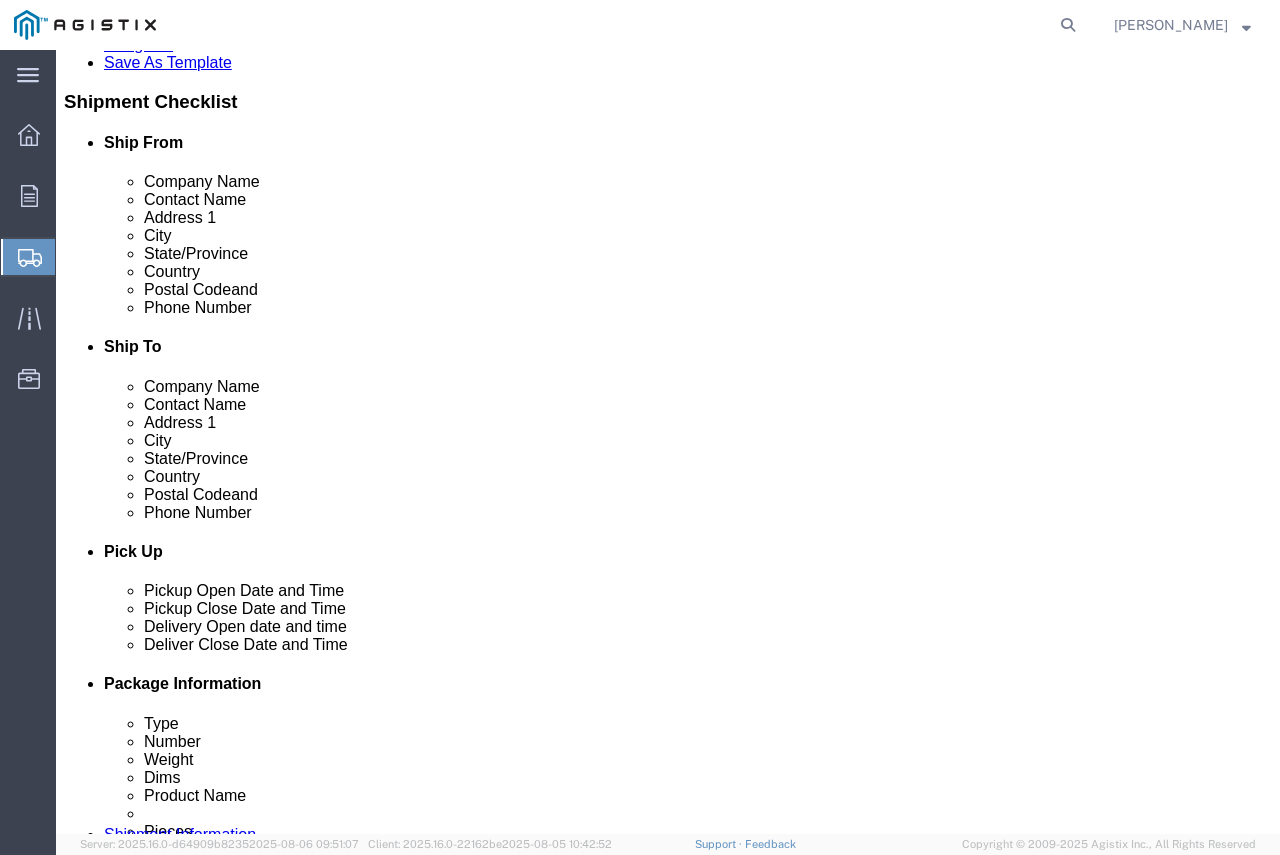 click 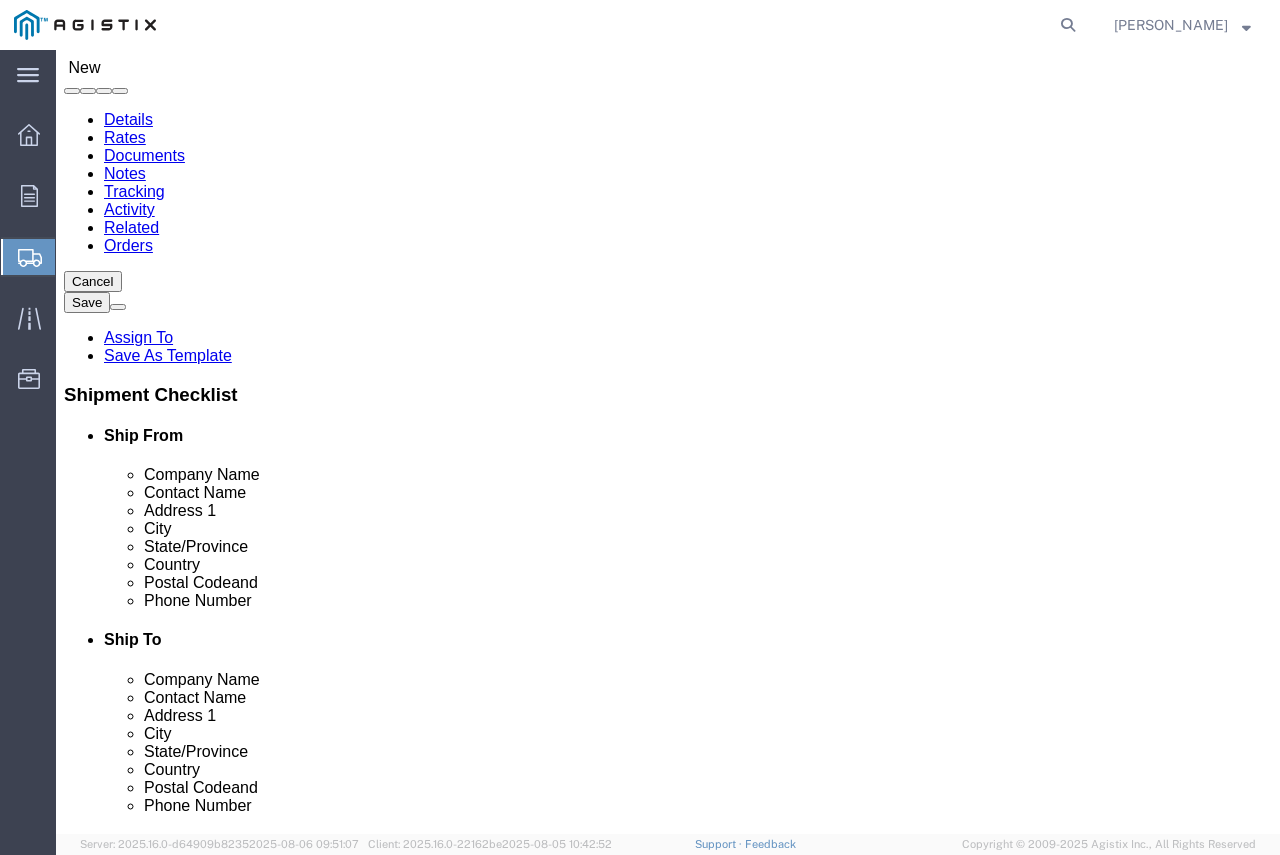 scroll, scrollTop: 100, scrollLeft: 0, axis: vertical 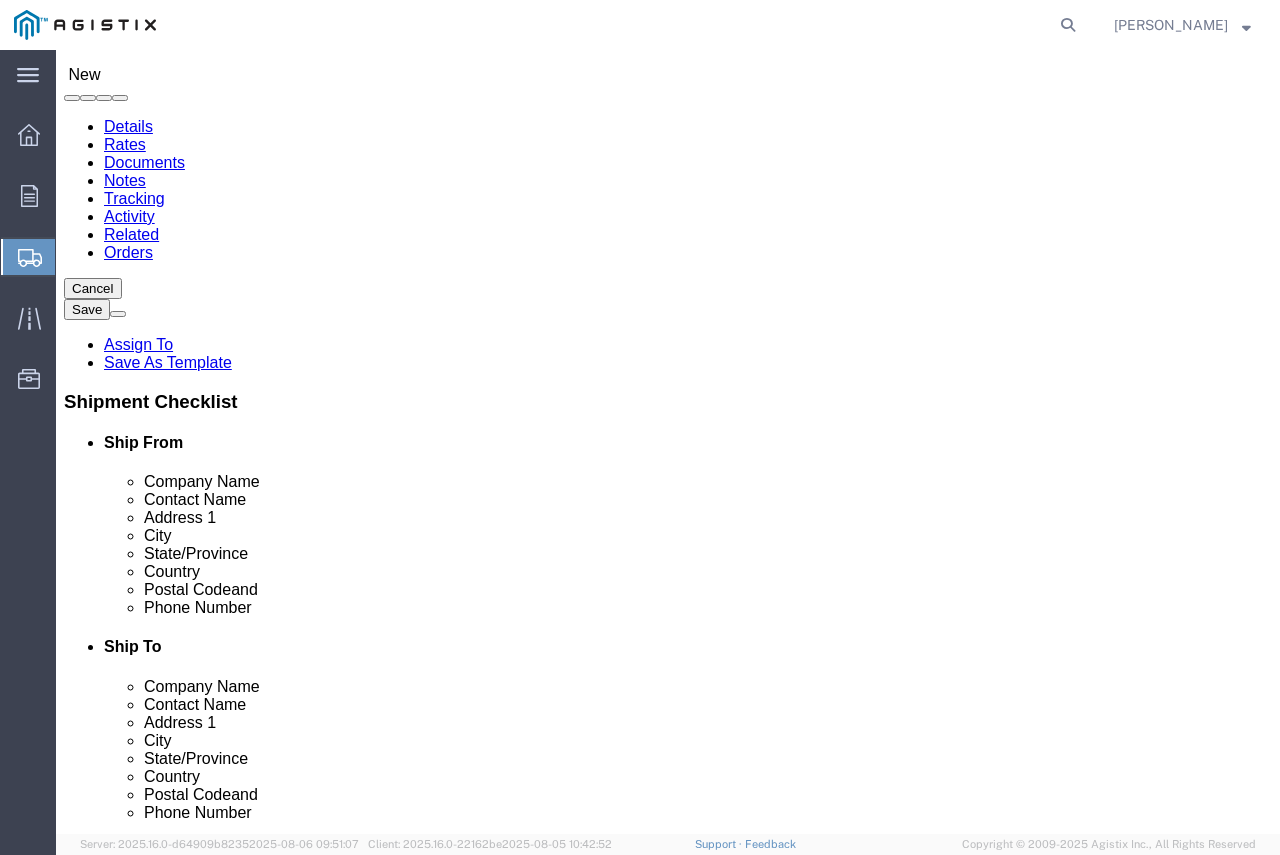 type on "San Luis Obispo" 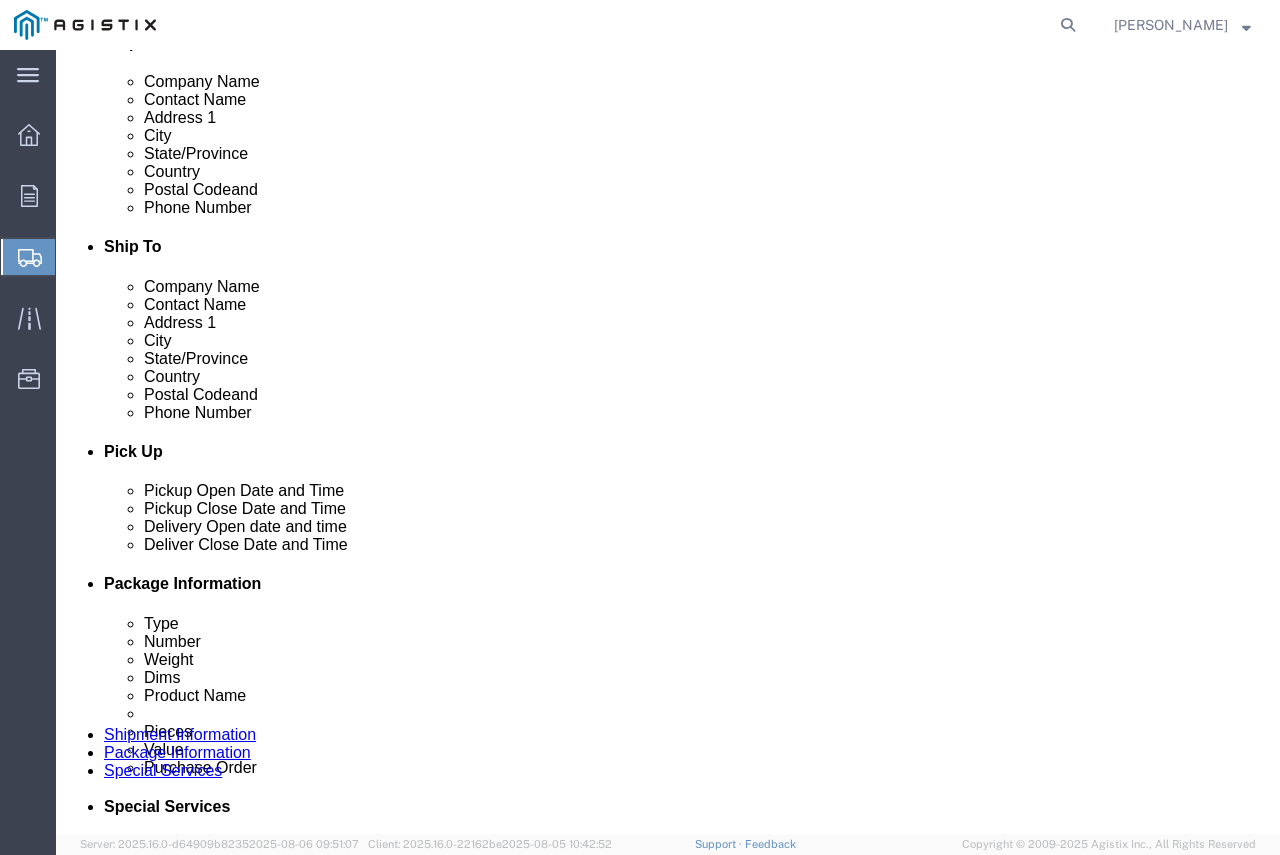 type on "[PERSON_NAME]" 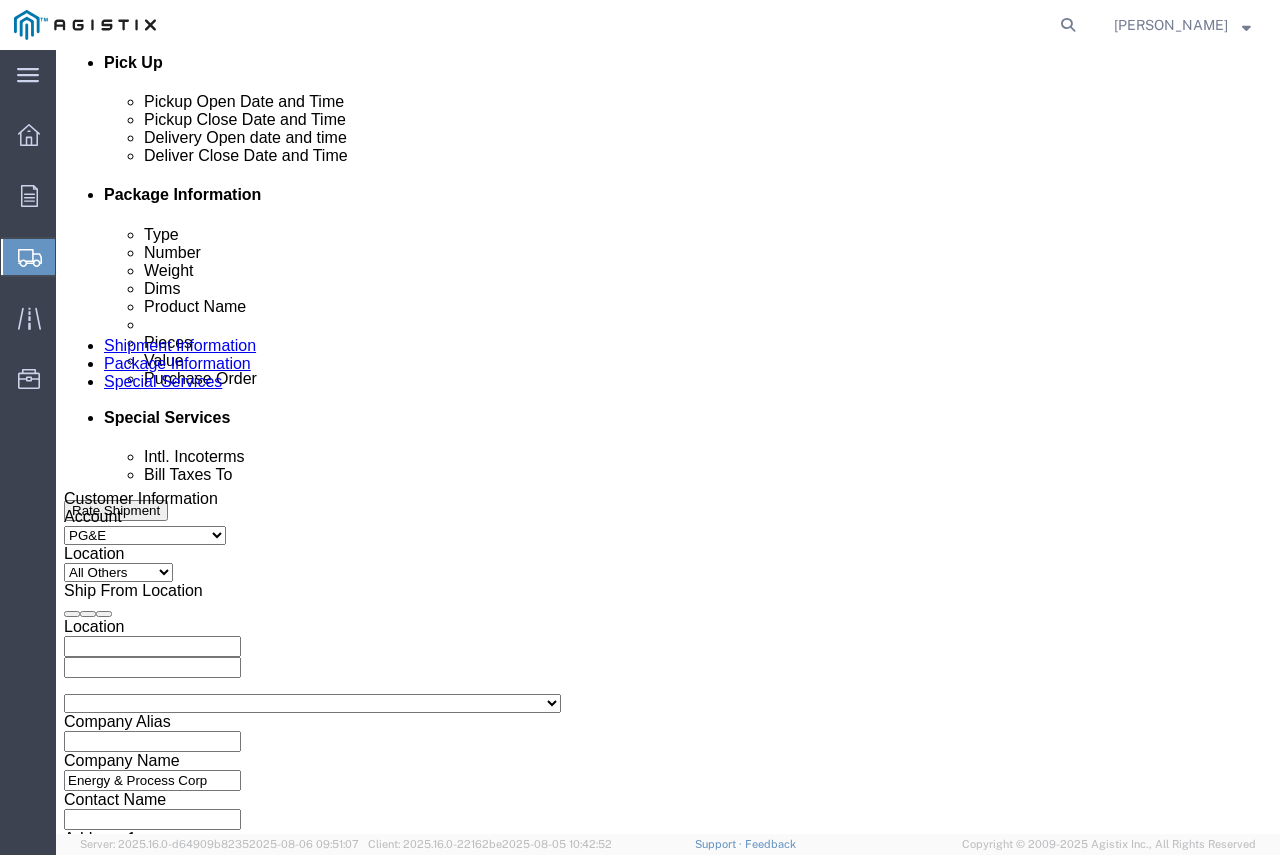 scroll, scrollTop: 900, scrollLeft: 0, axis: vertical 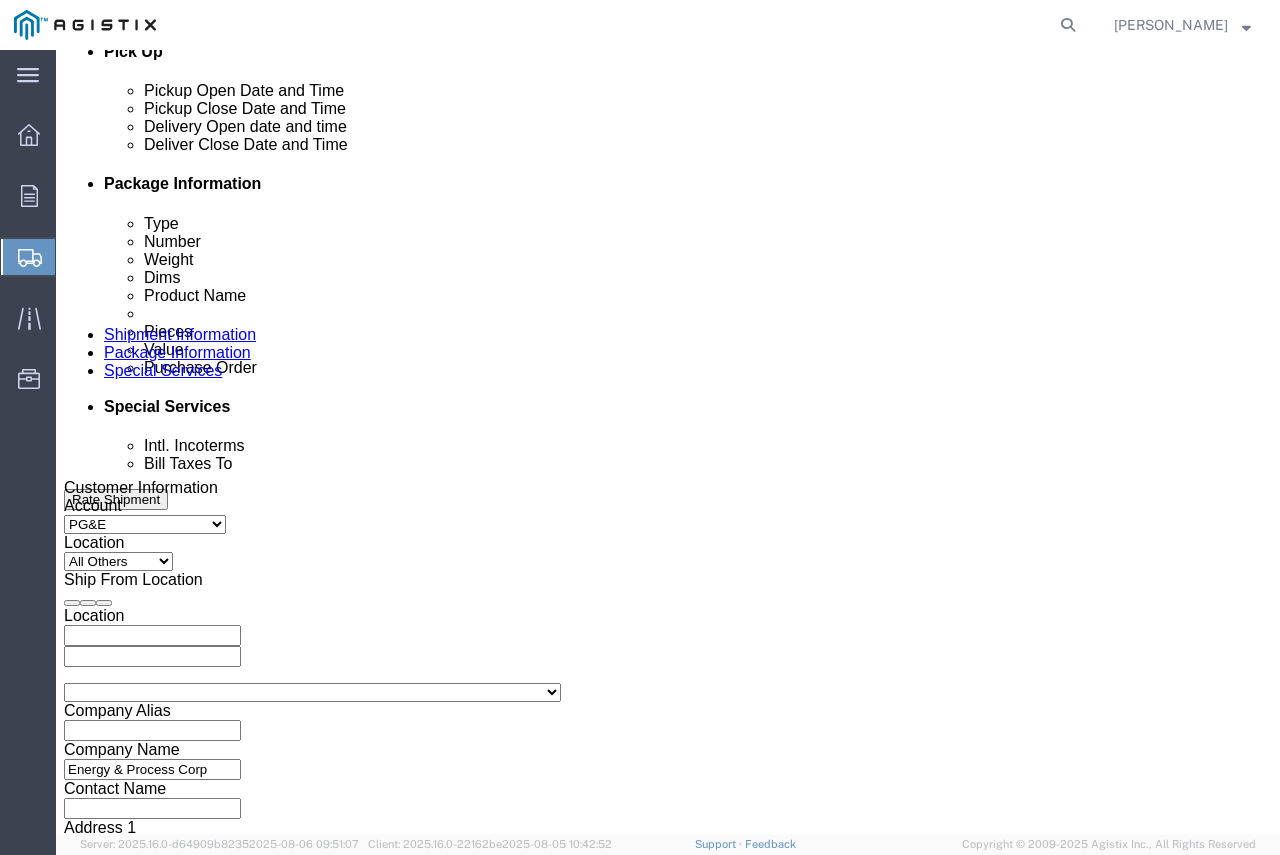 type on "[PHONE]" 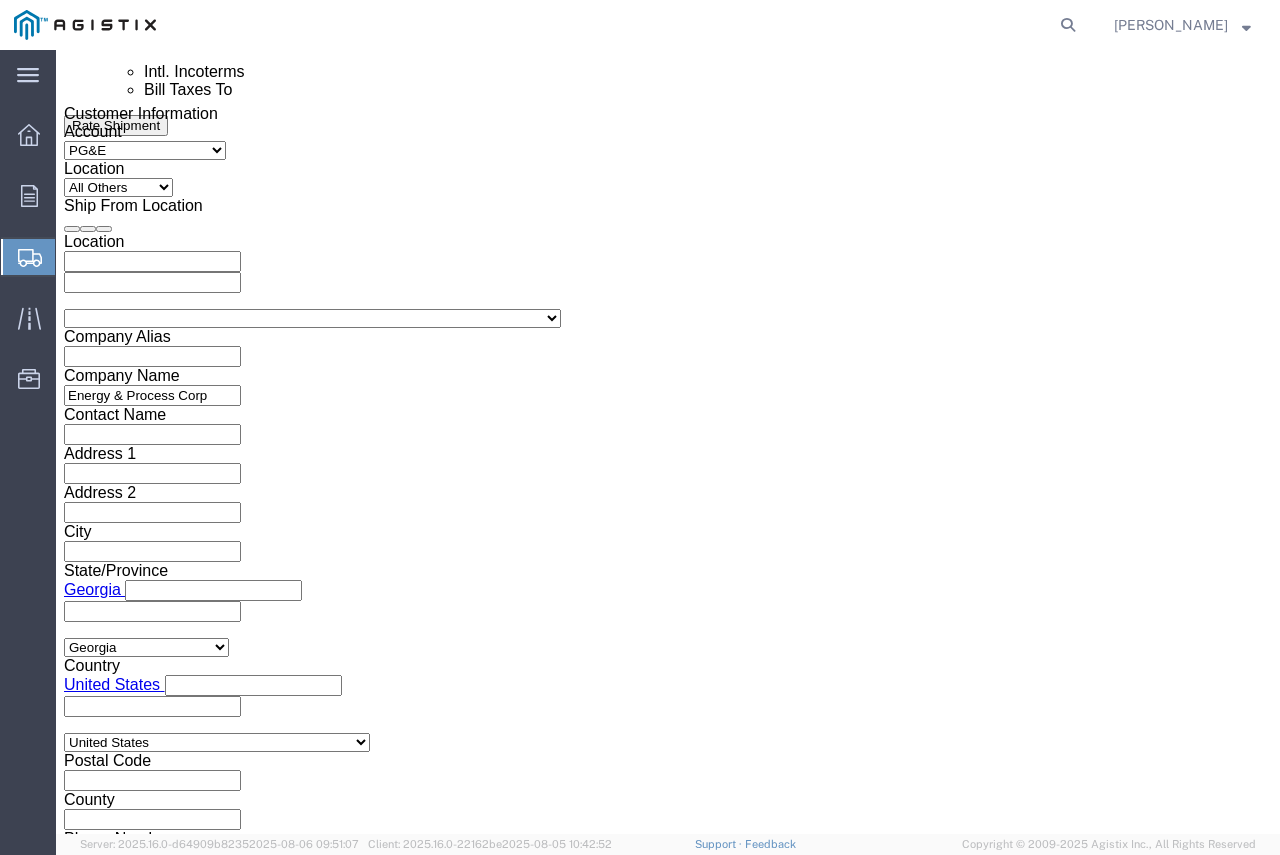 click on "Apply" 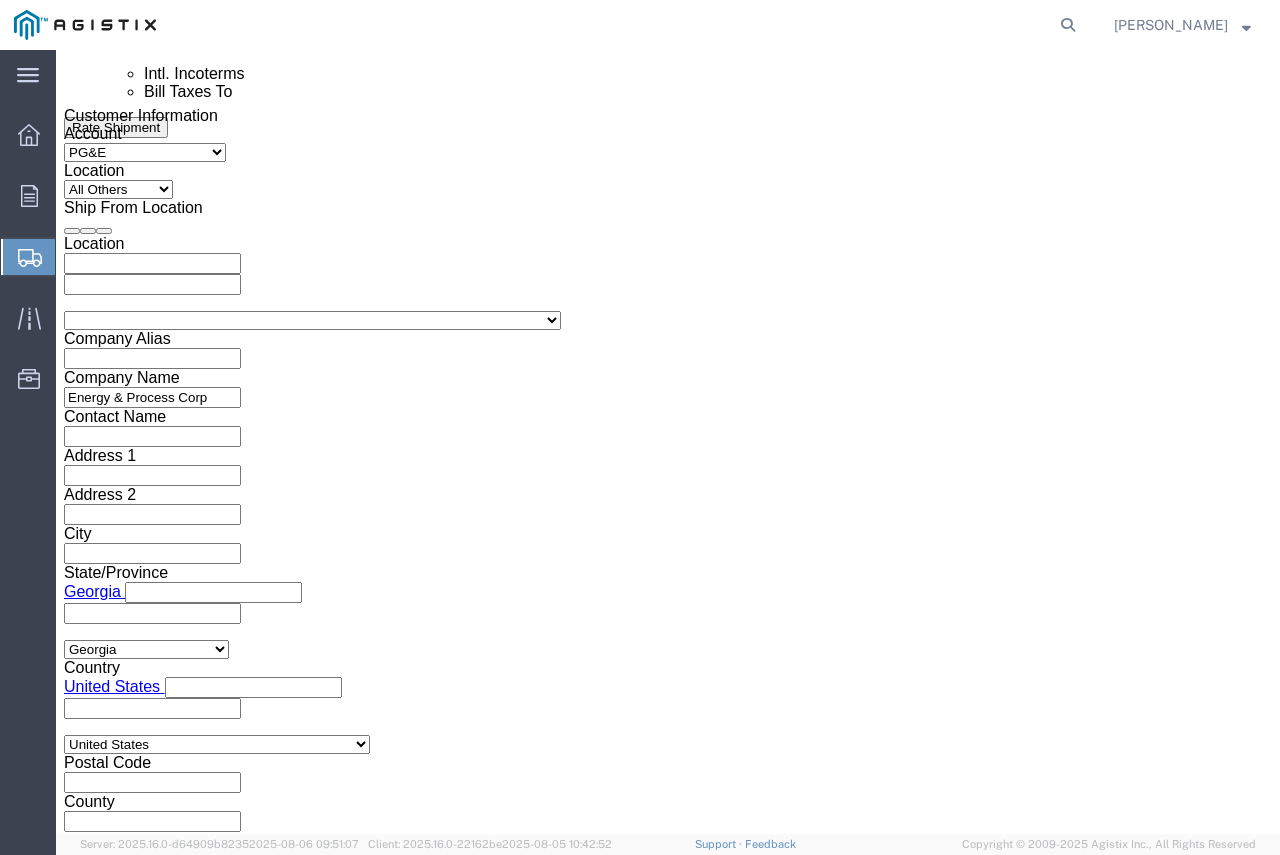 scroll, scrollTop: 974, scrollLeft: 0, axis: vertical 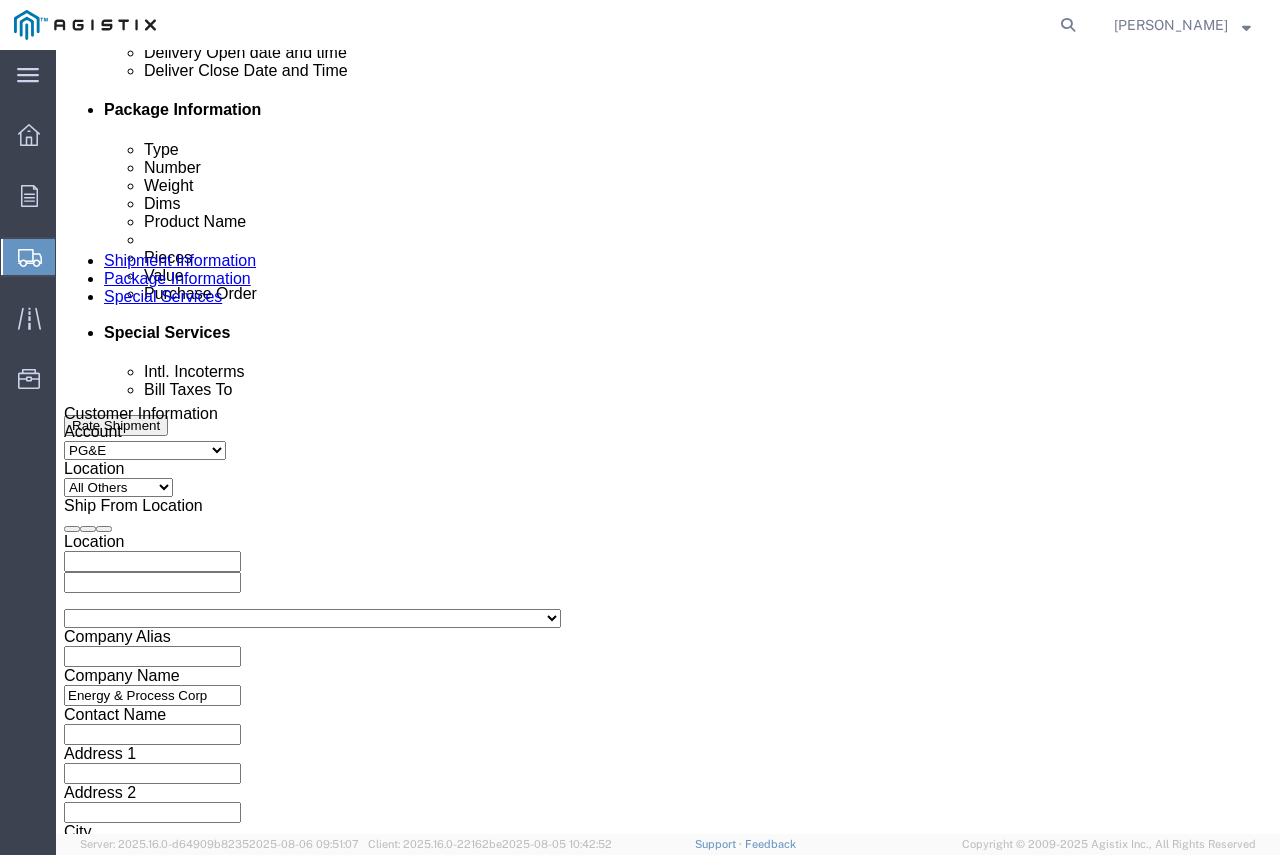 click 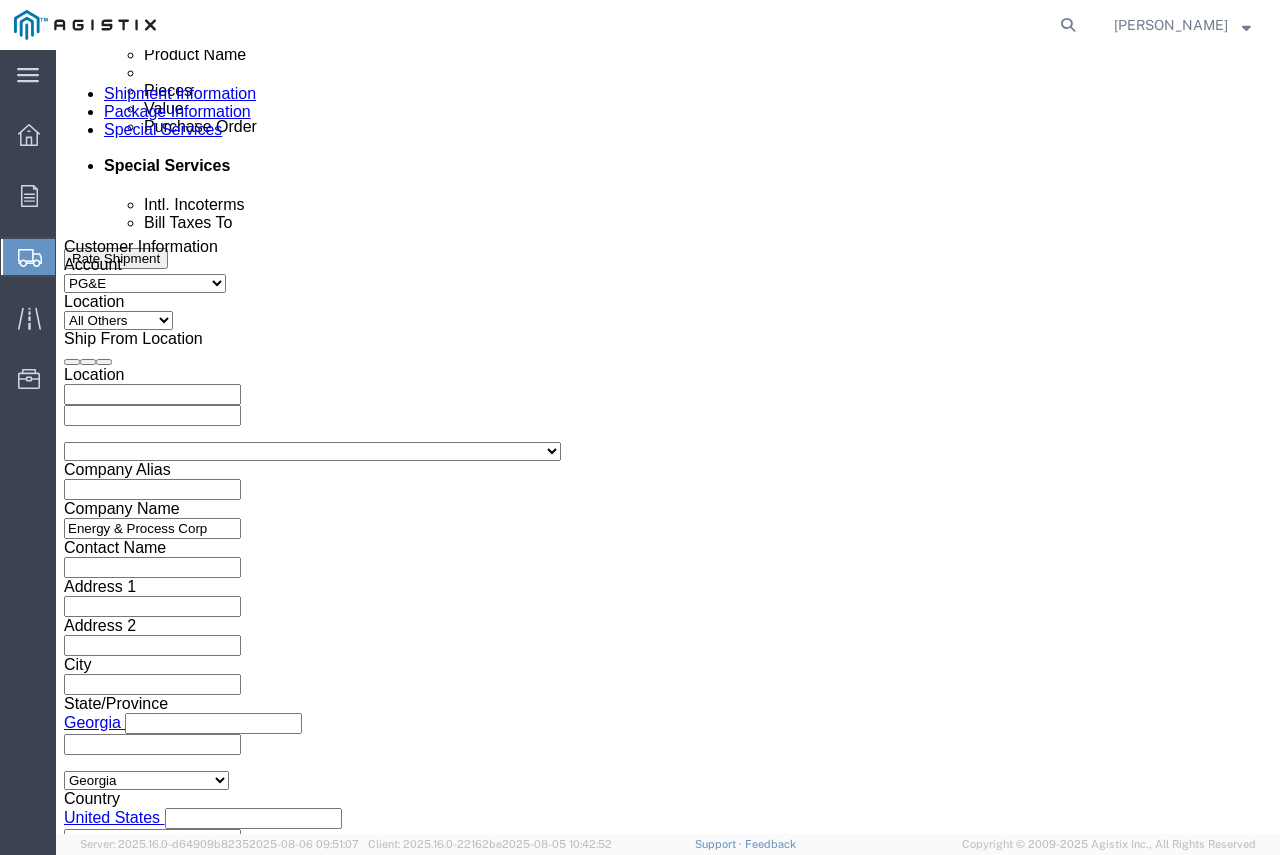 scroll, scrollTop: 1274, scrollLeft: 0, axis: vertical 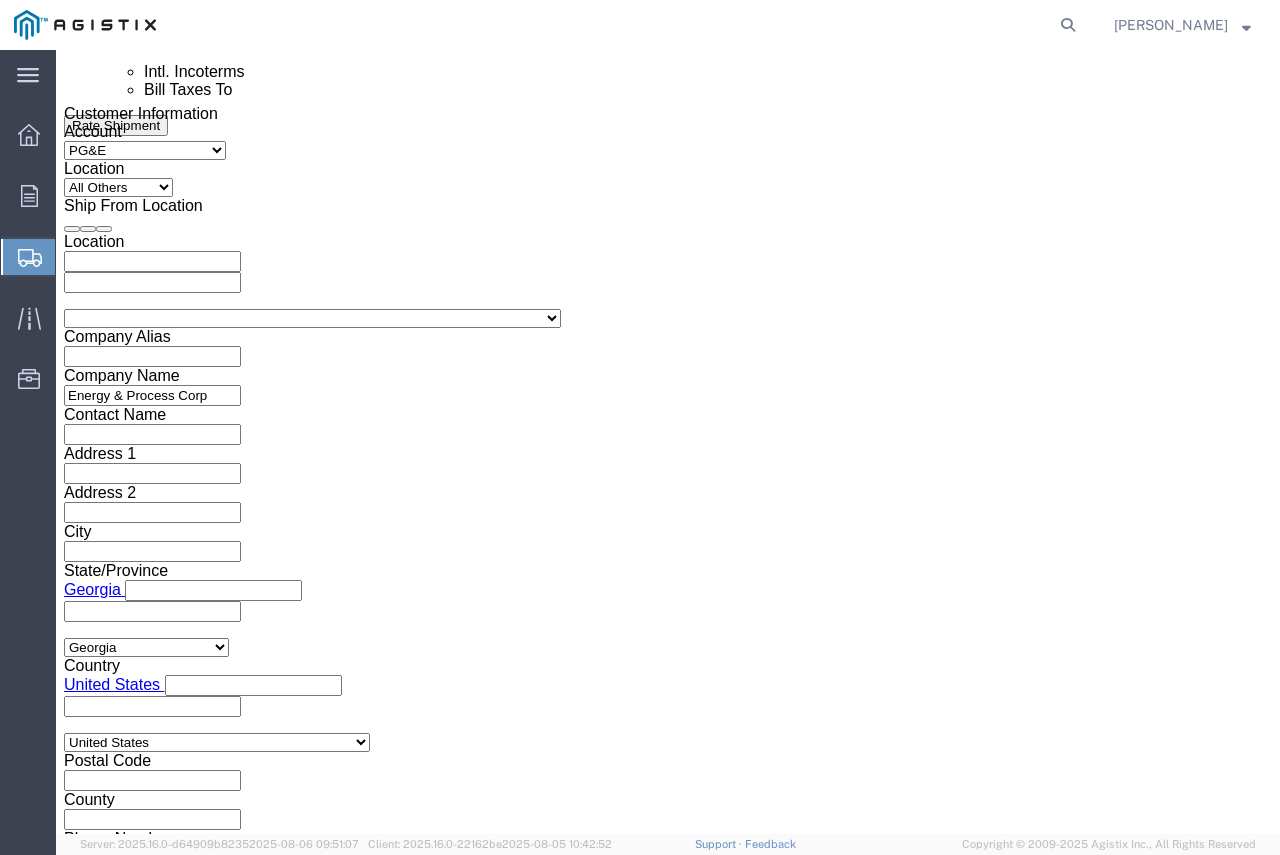 type on "[NUMBER]" 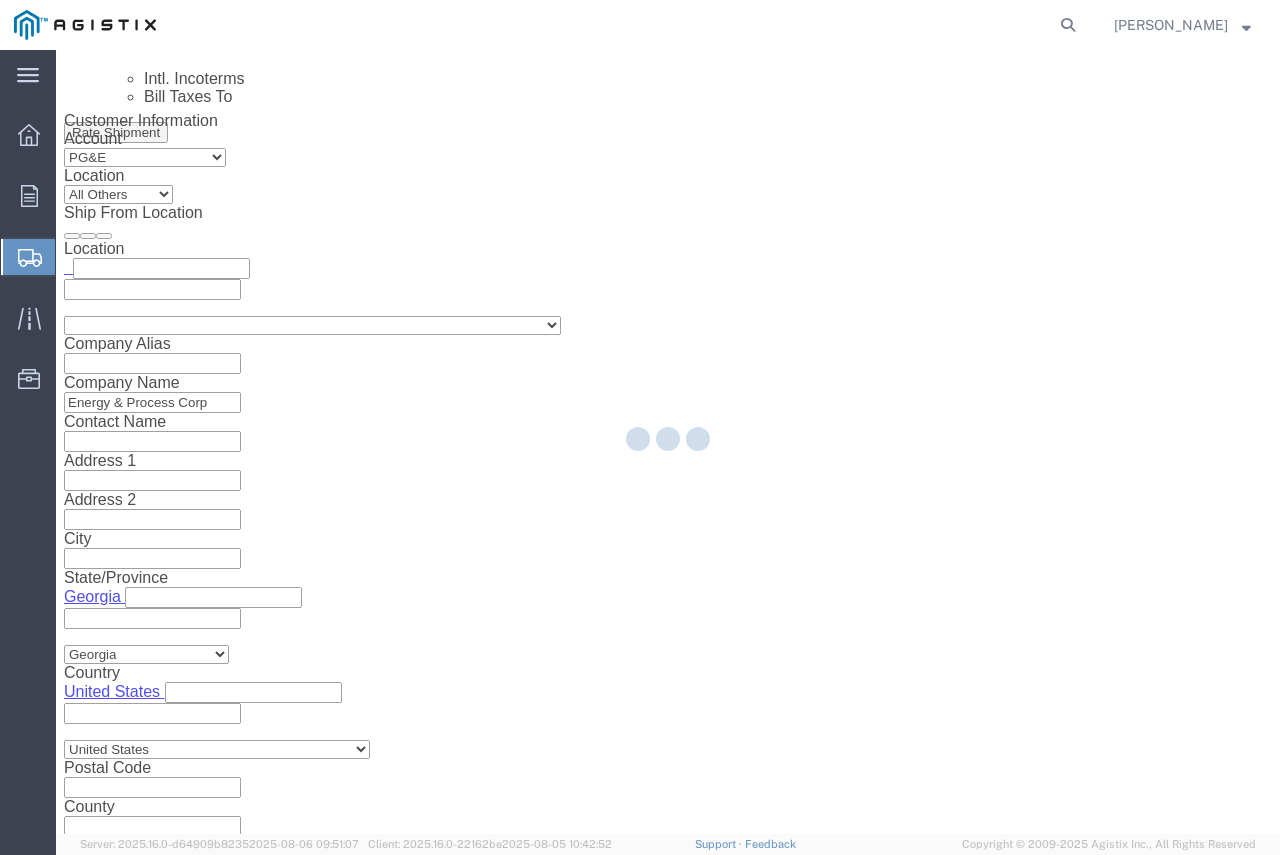 scroll, scrollTop: 0, scrollLeft: 0, axis: both 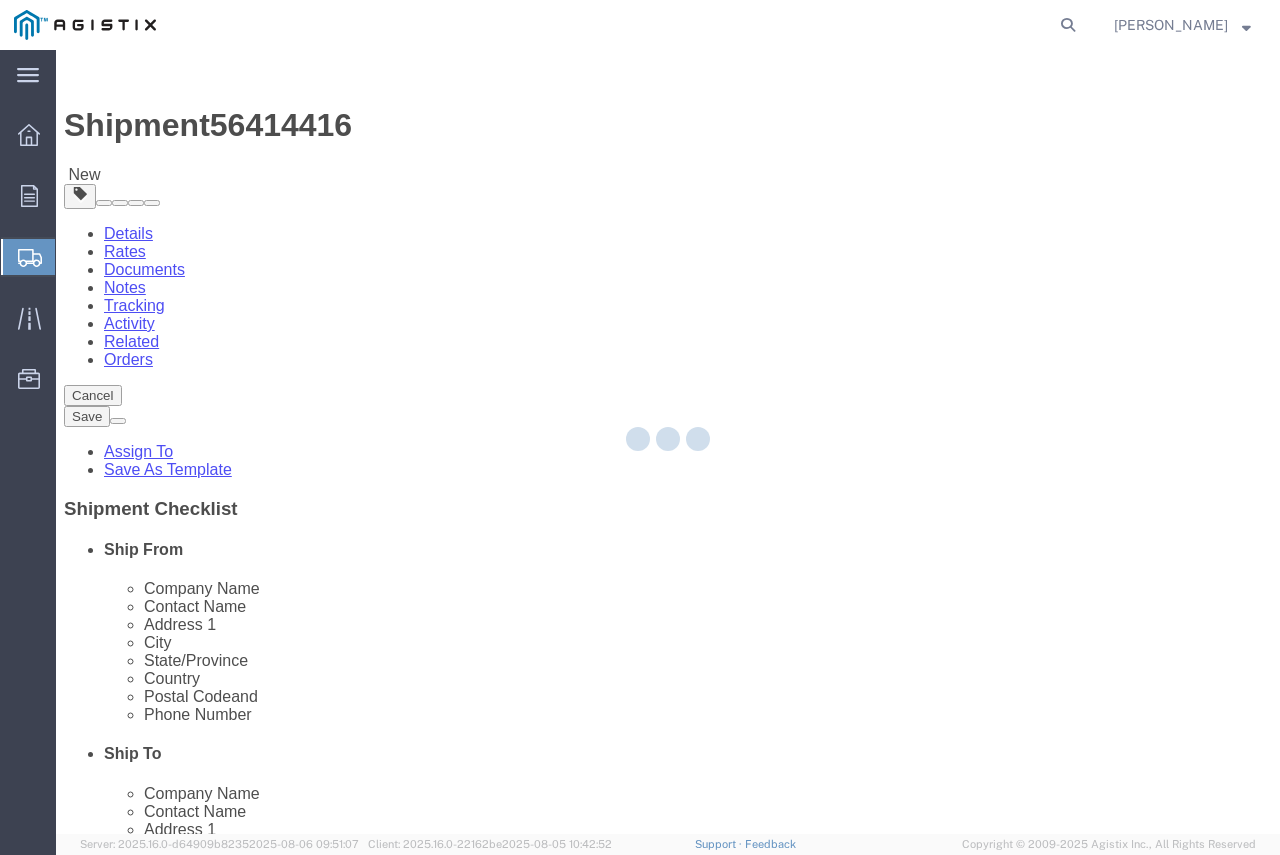 select on "CBOX" 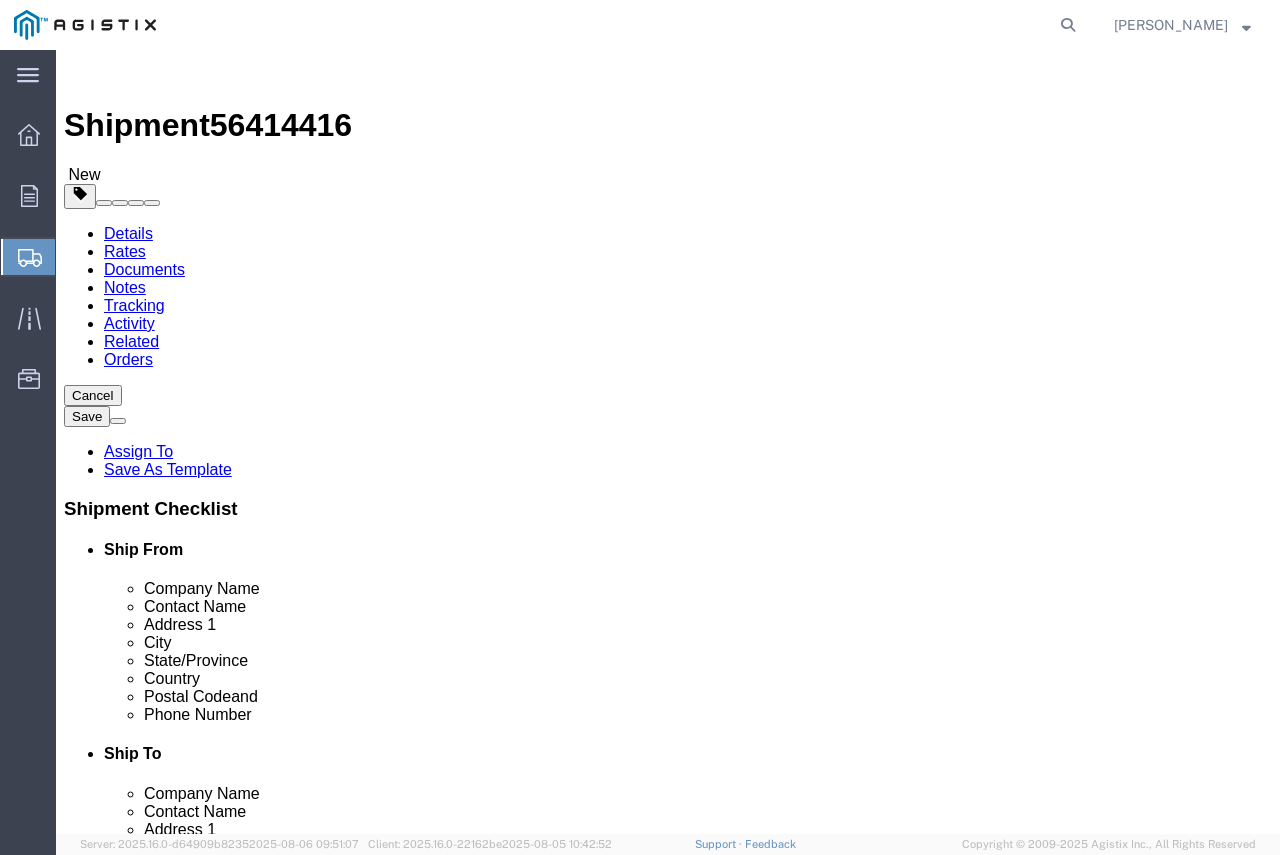click 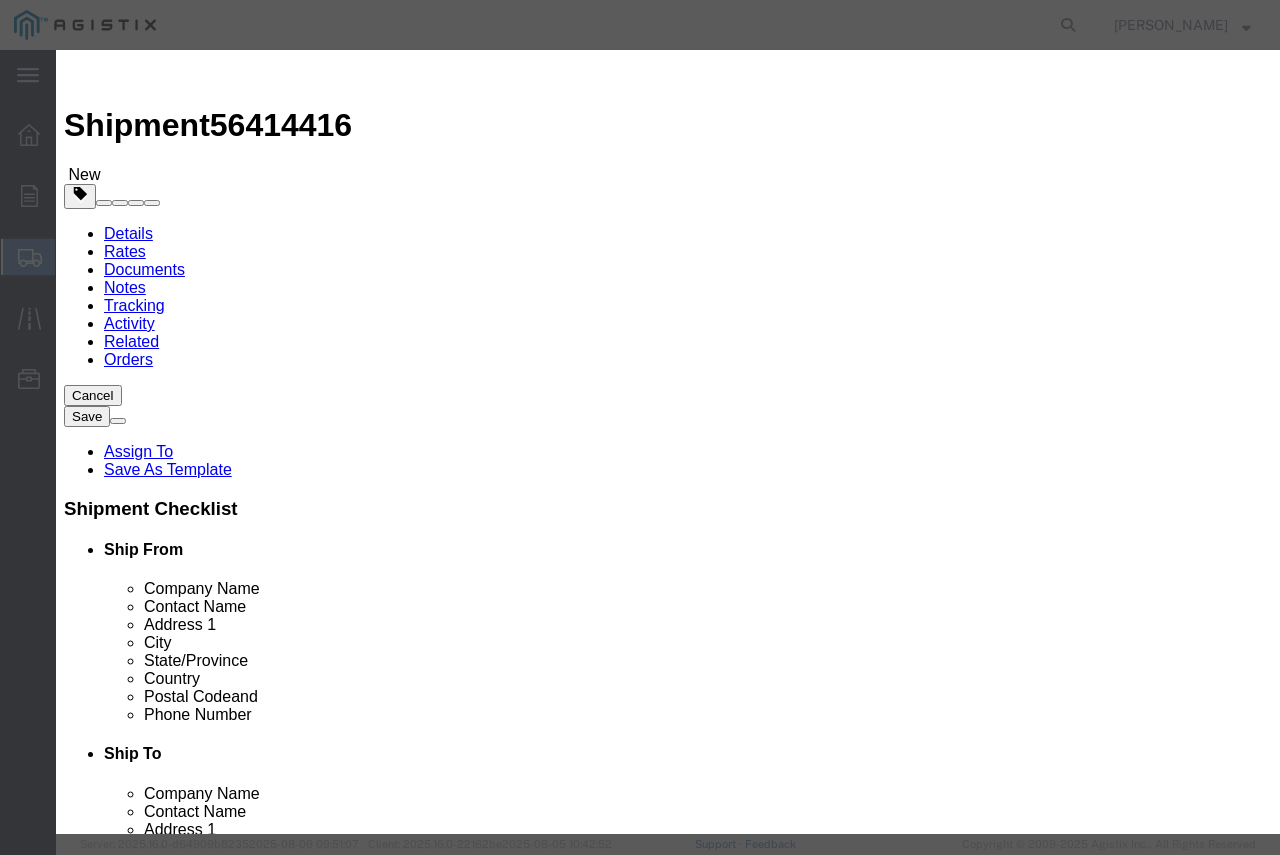 click 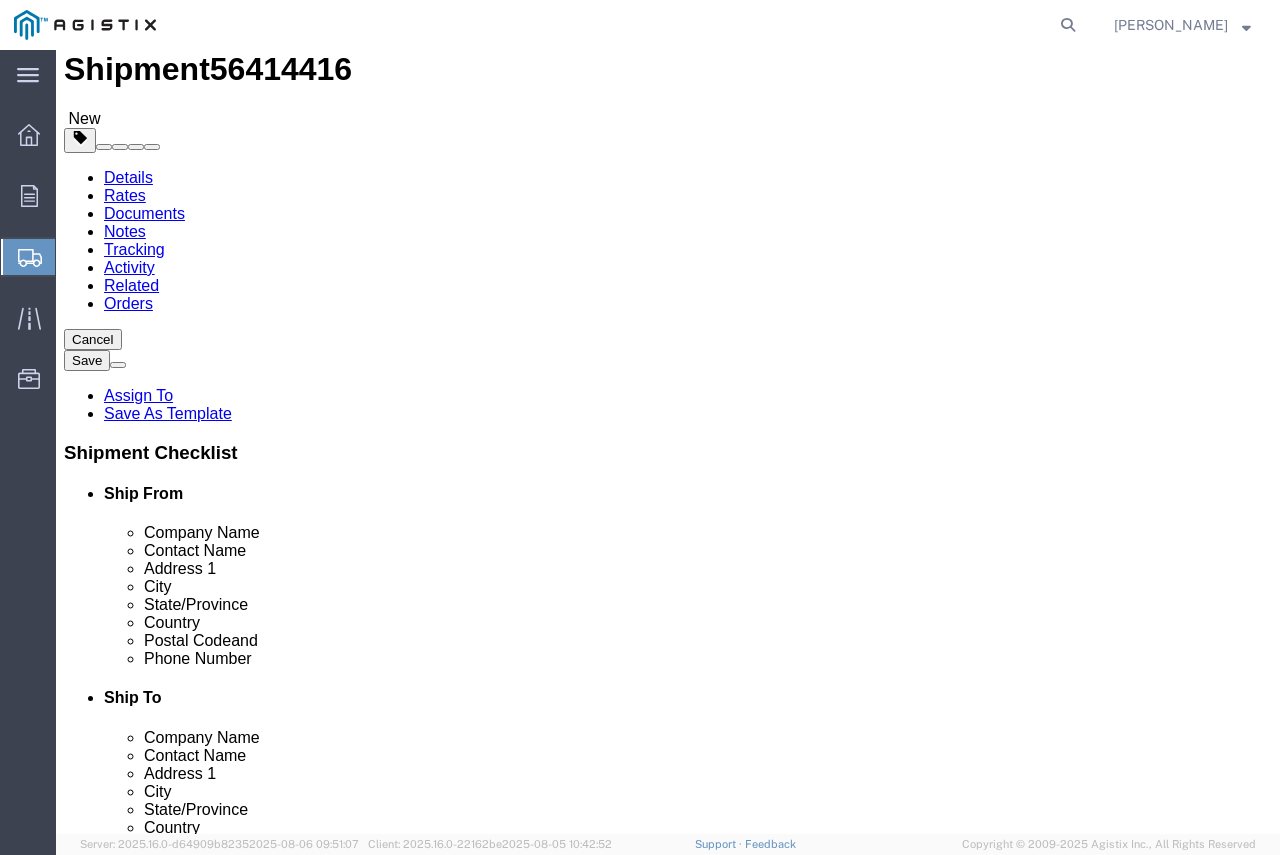 scroll, scrollTop: 109, scrollLeft: 0, axis: vertical 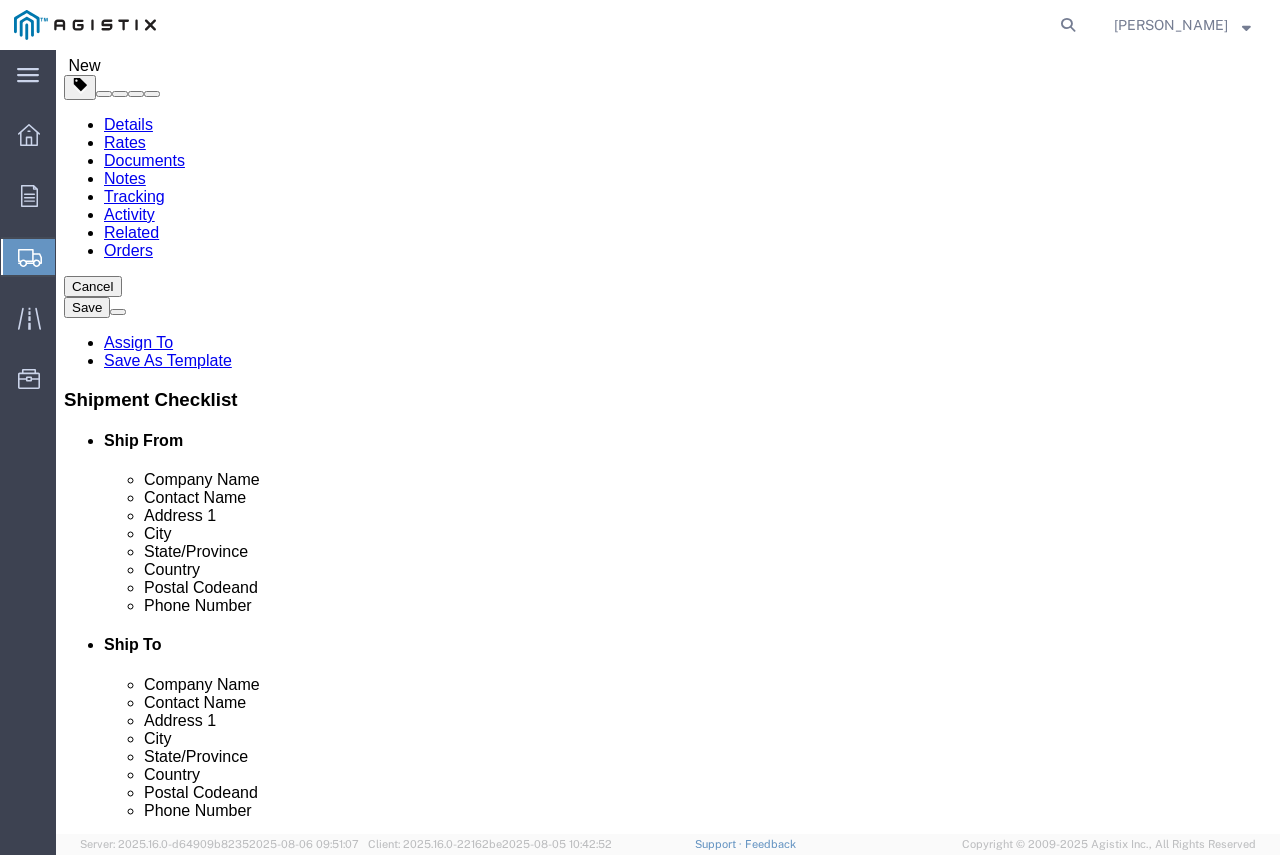 click on "Continue" 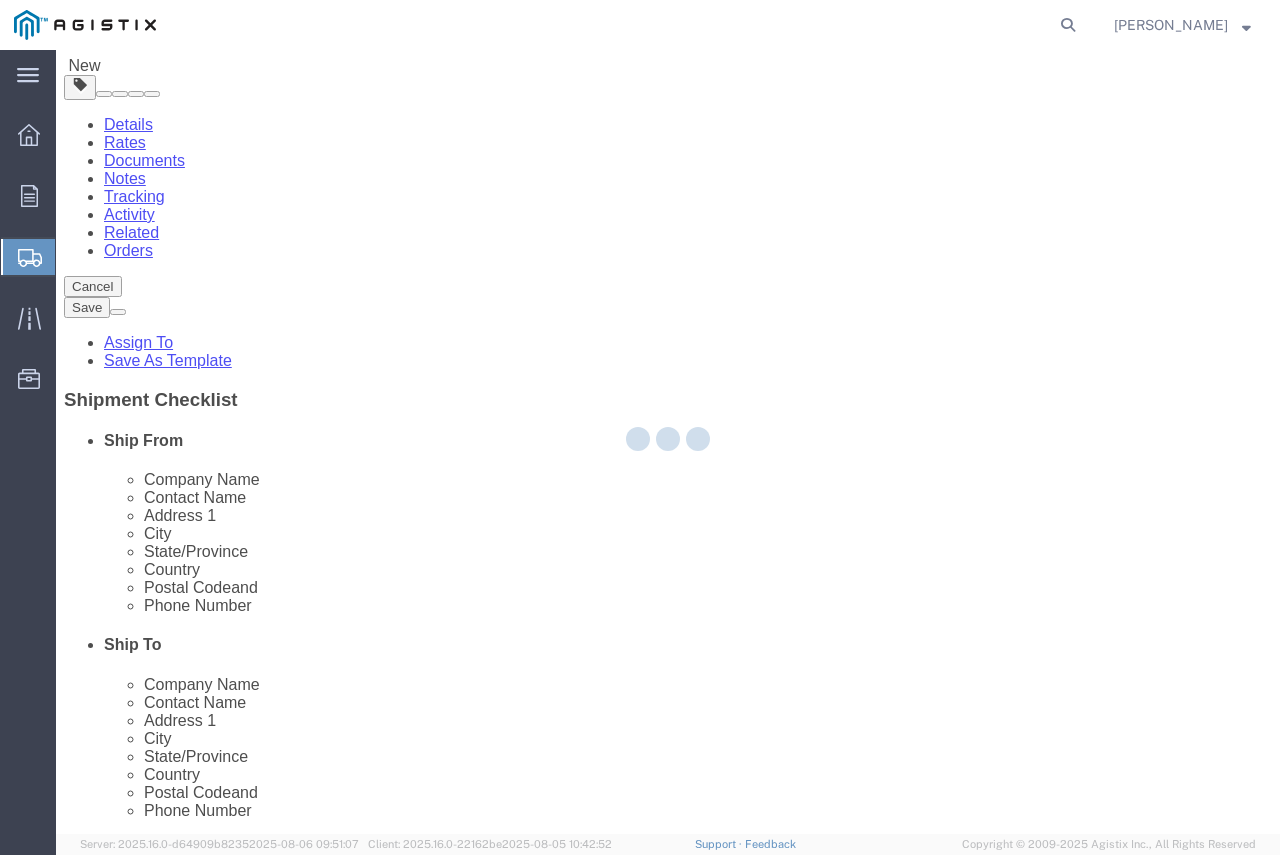 select 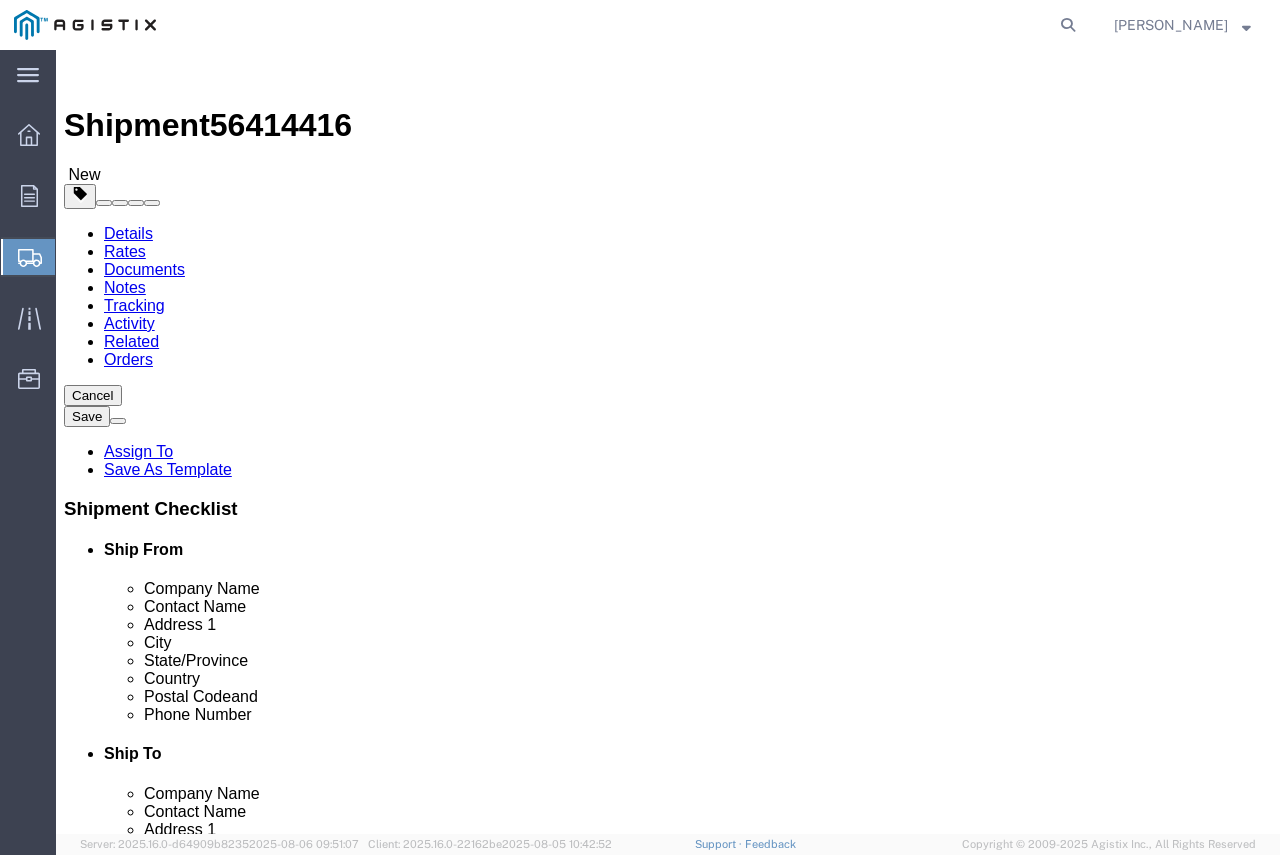 scroll, scrollTop: 100, scrollLeft: 0, axis: vertical 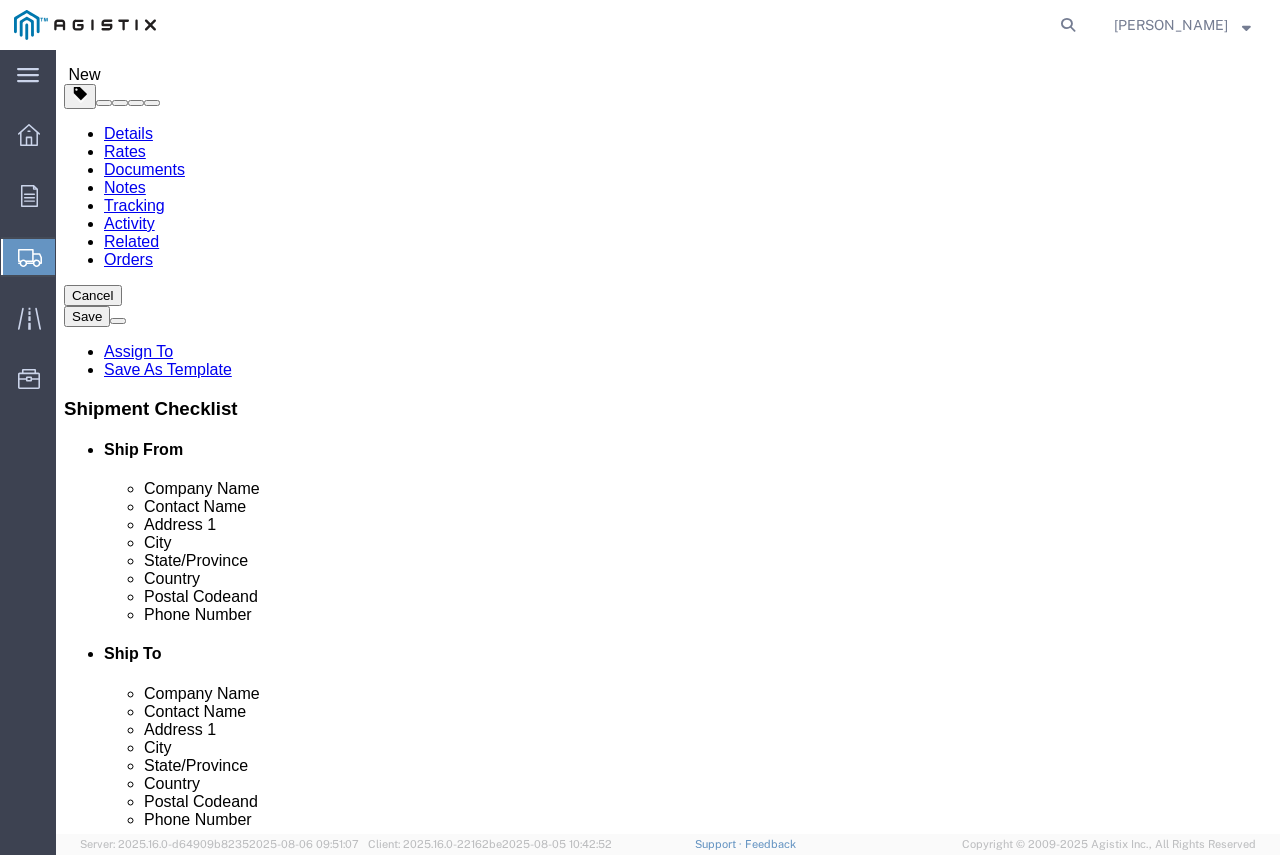 click on "Rate Shipment" 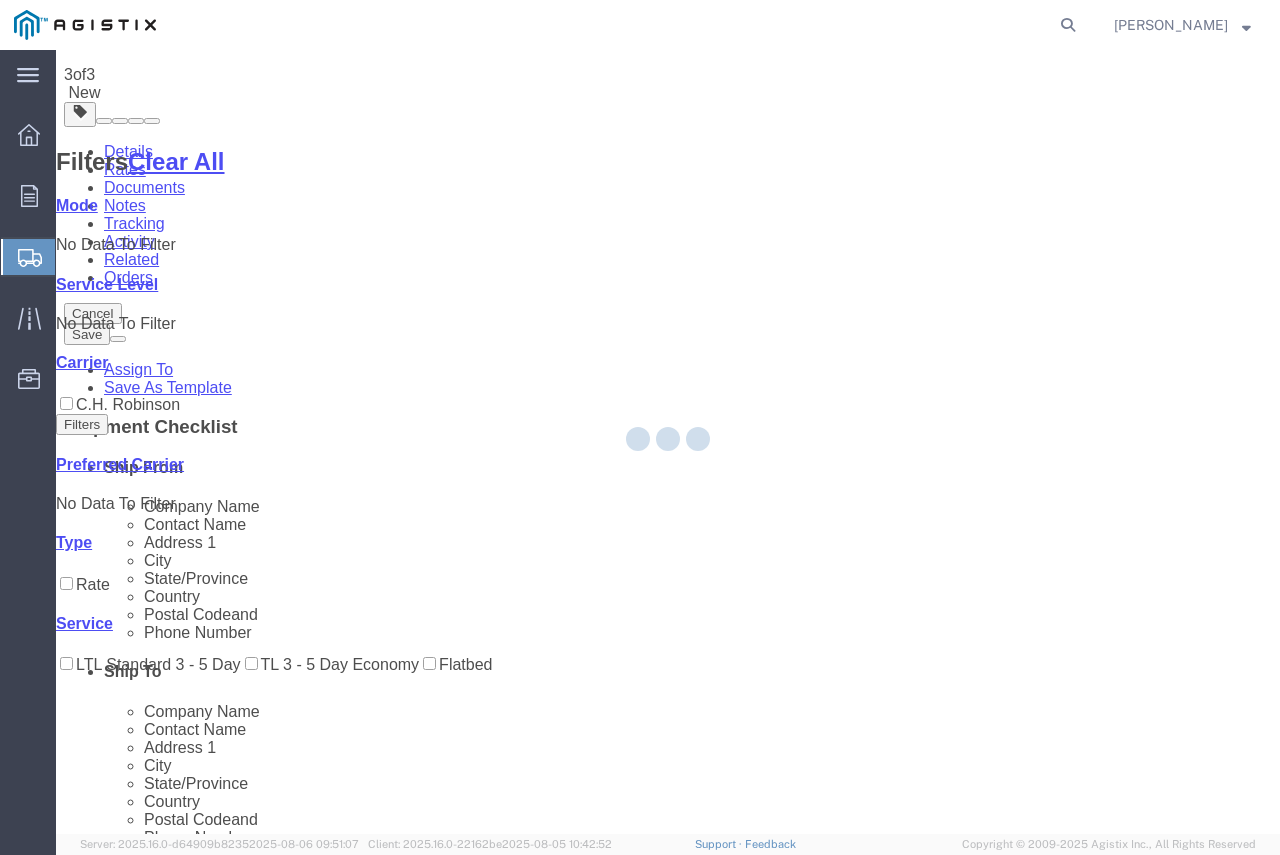 scroll, scrollTop: 0, scrollLeft: 0, axis: both 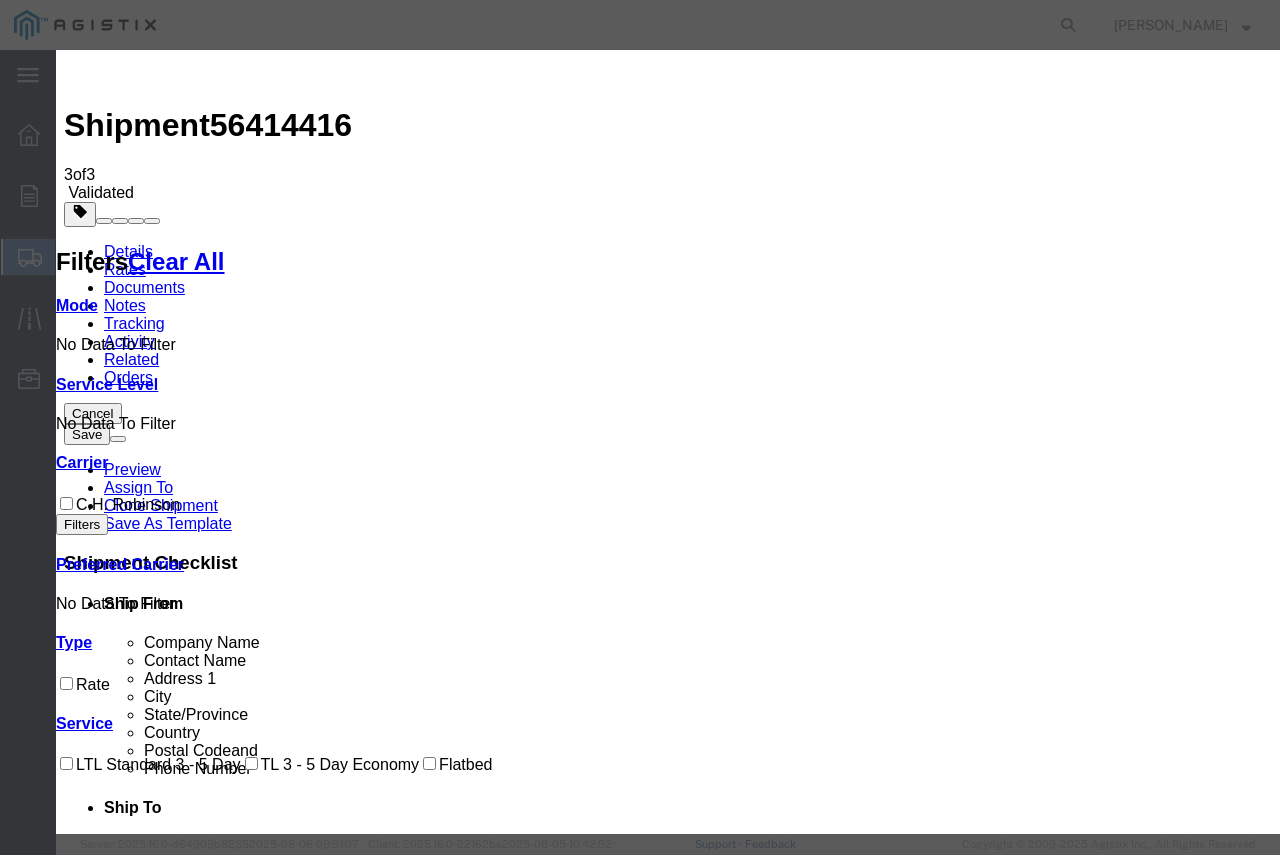 click on "Continue" at bounding box center [98, 3551] 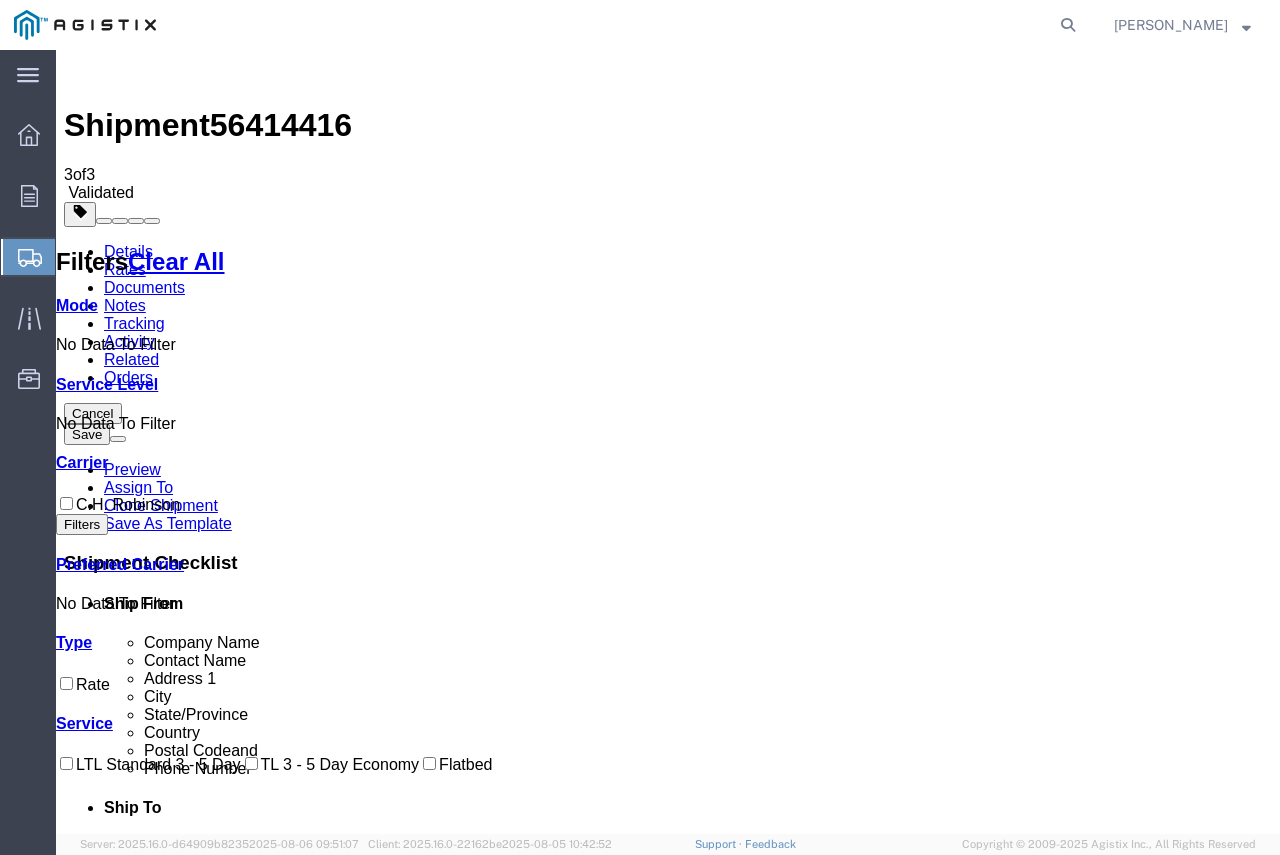click on "Book" at bounding box center (987, 1814) 